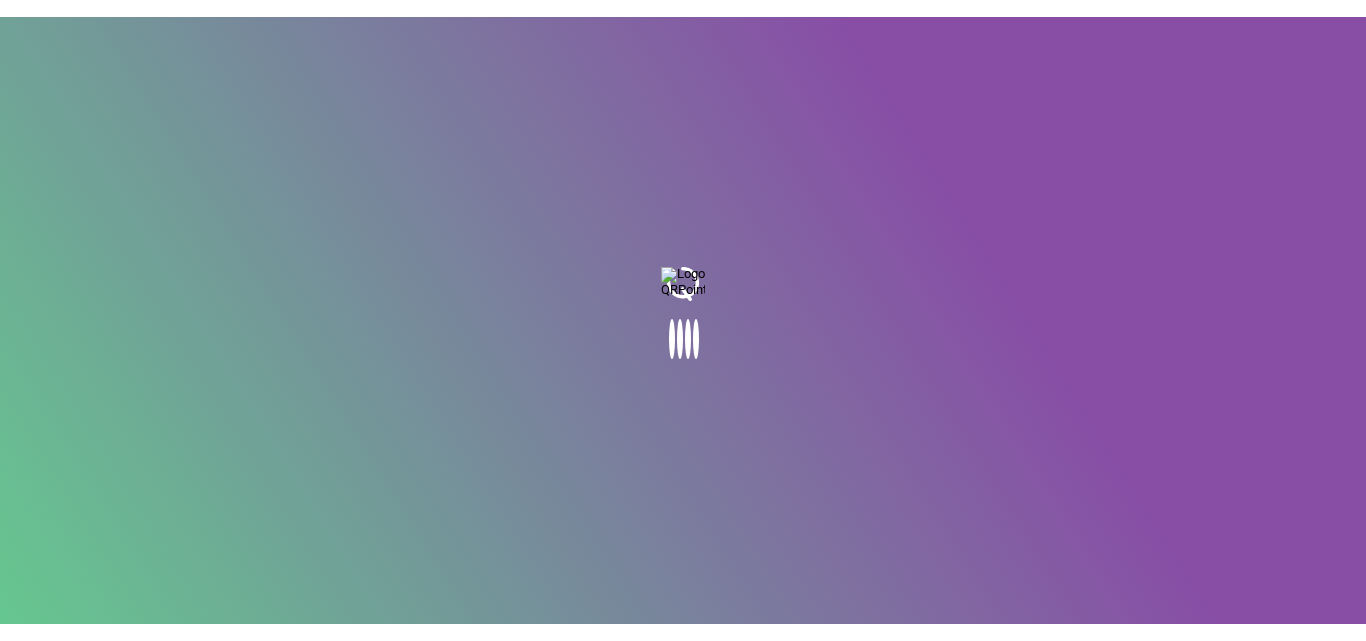 scroll, scrollTop: 0, scrollLeft: 0, axis: both 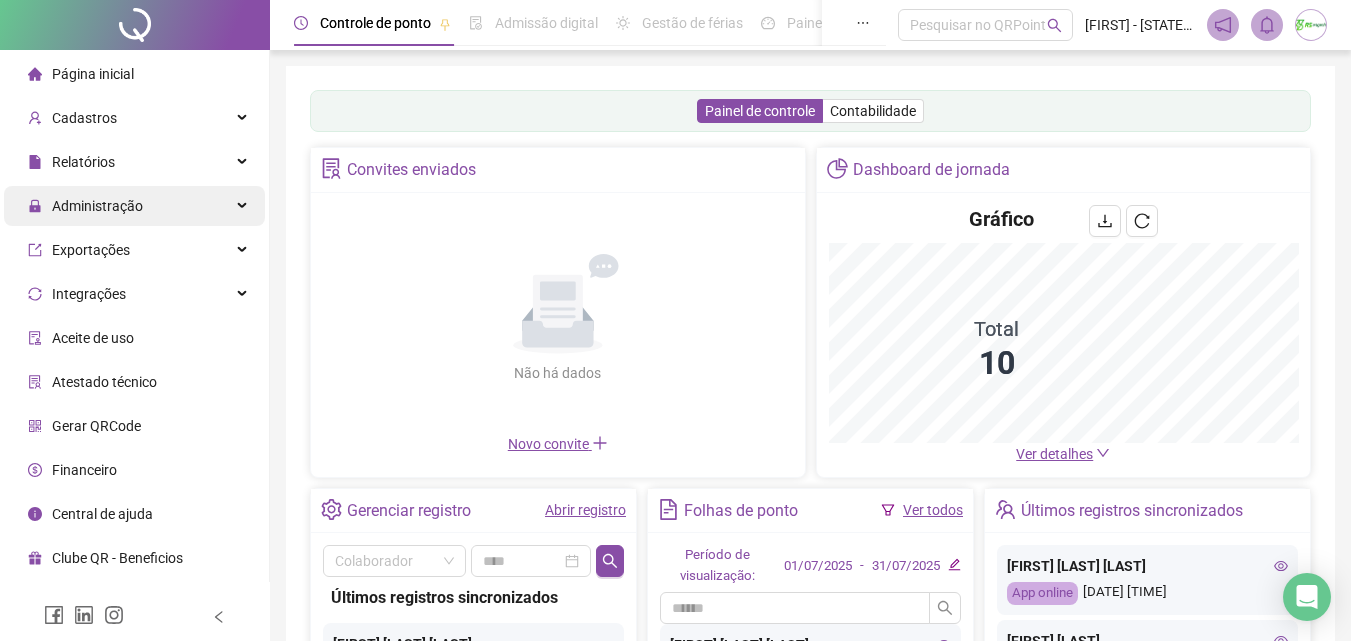 click on "Administração" at bounding box center [134, 206] 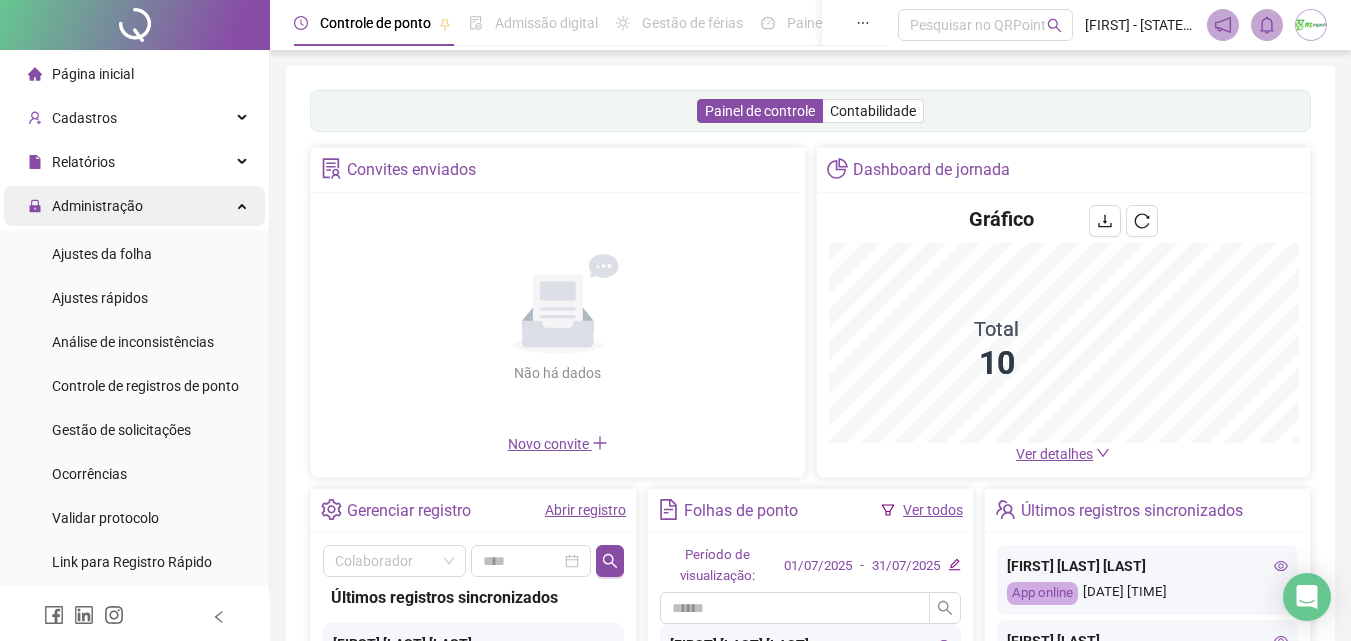 click on "Administração" at bounding box center (134, 206) 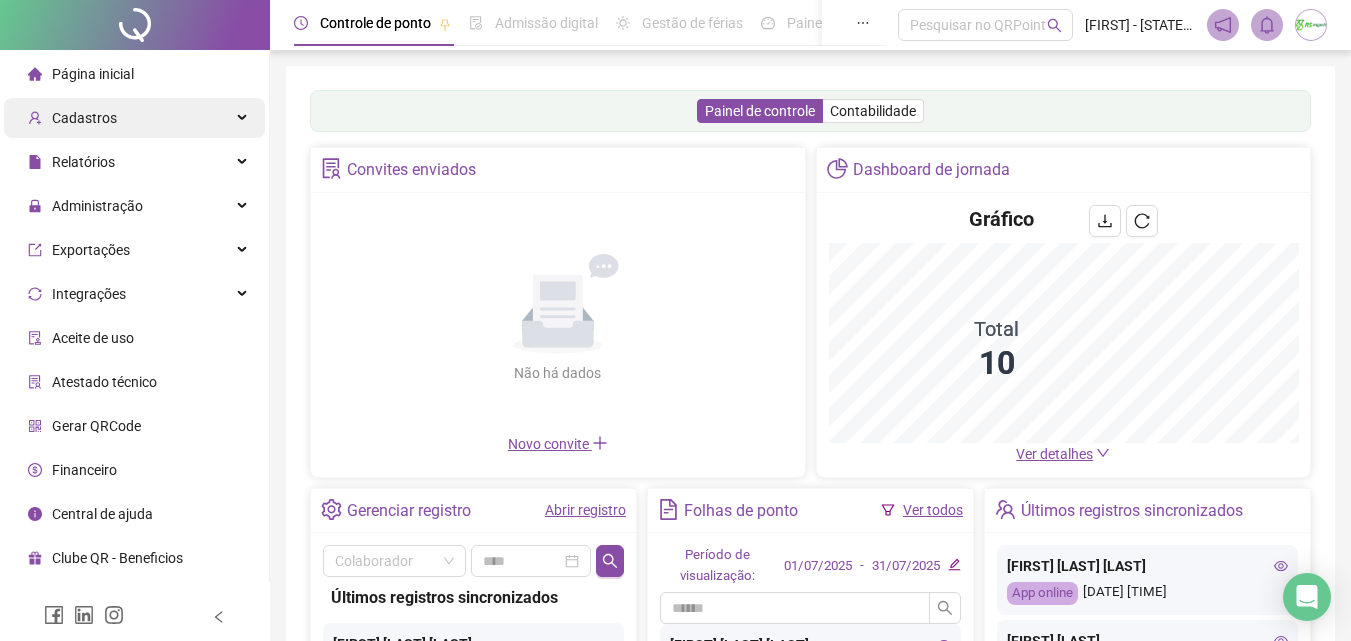 click on "Cadastros" at bounding box center (134, 118) 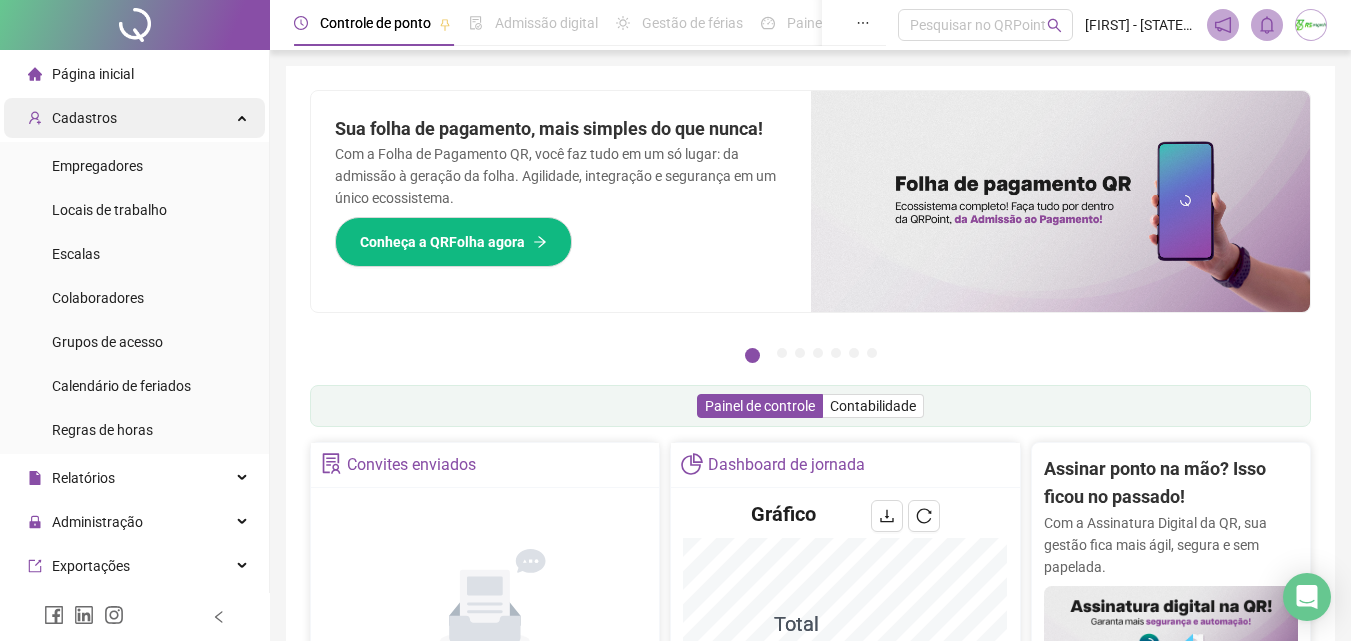 click on "Cadastros" at bounding box center (134, 118) 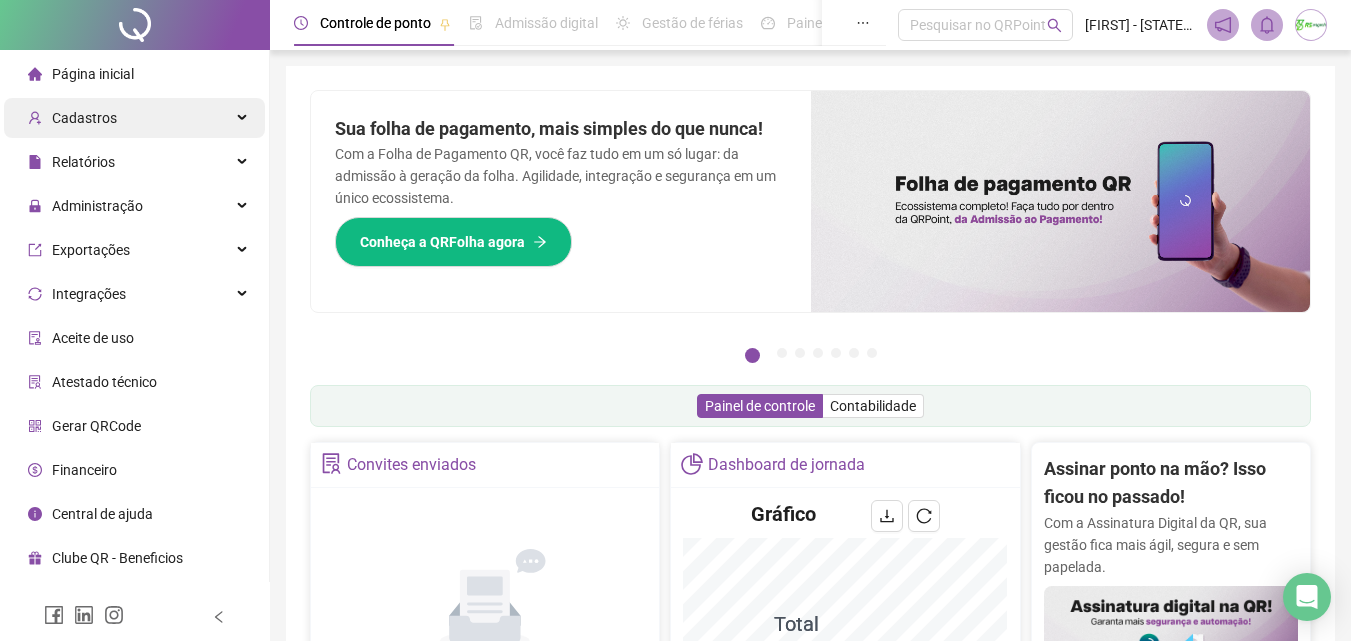 click on "Cadastros" at bounding box center [134, 118] 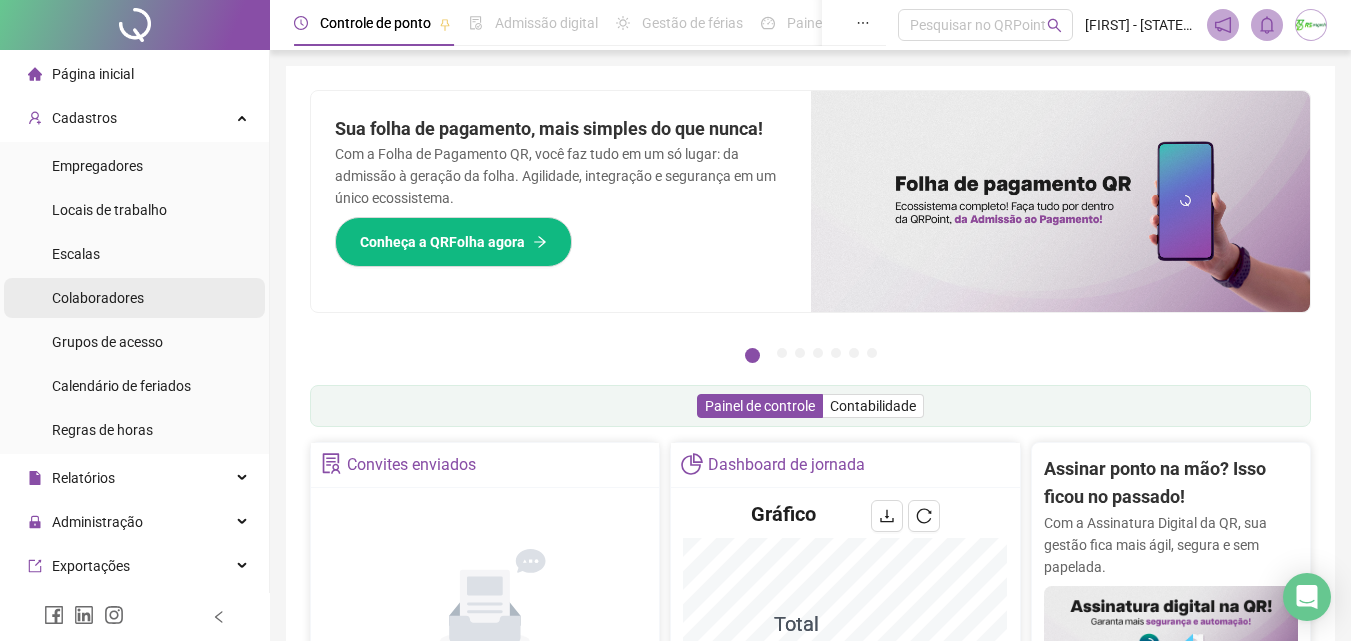 click on "Colaboradores" at bounding box center (134, 298) 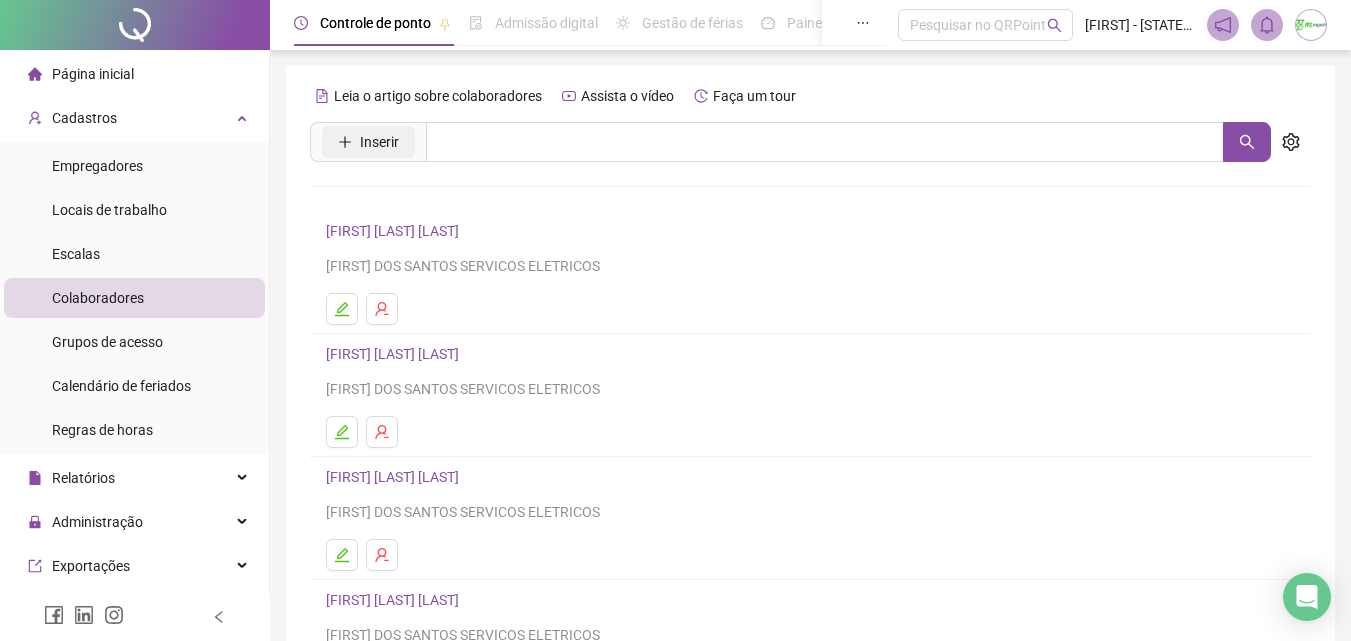 click on "Inserir" at bounding box center [379, 142] 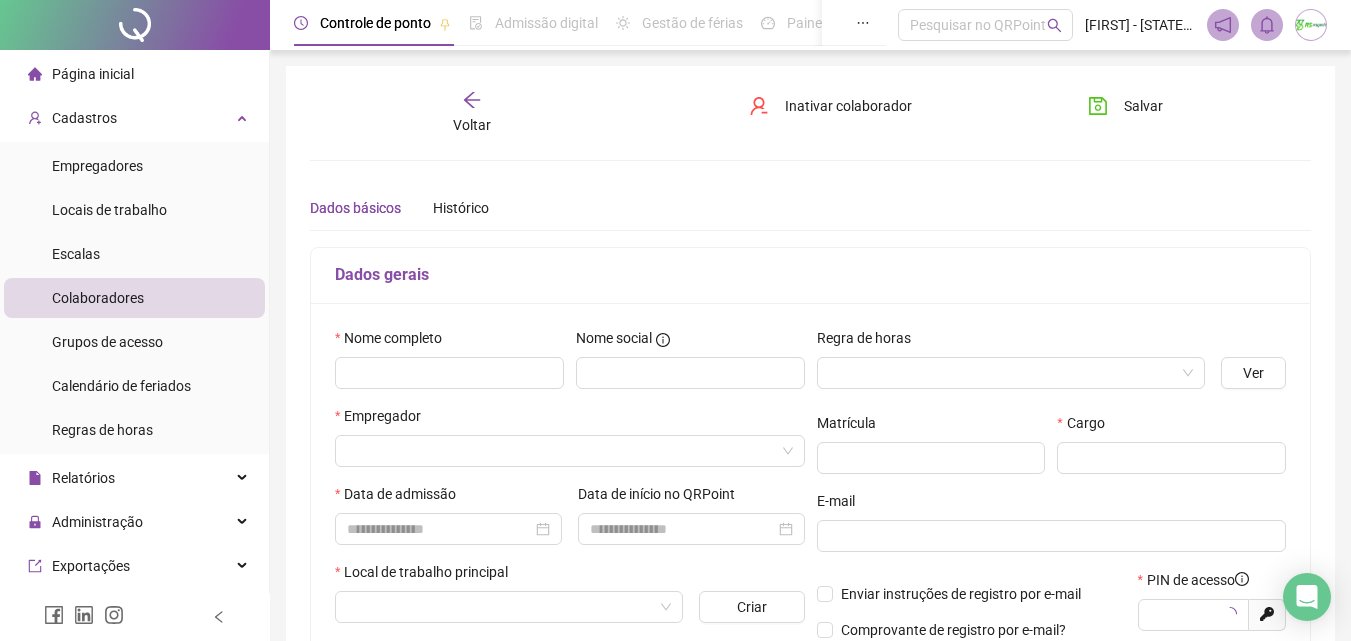 type on "*****" 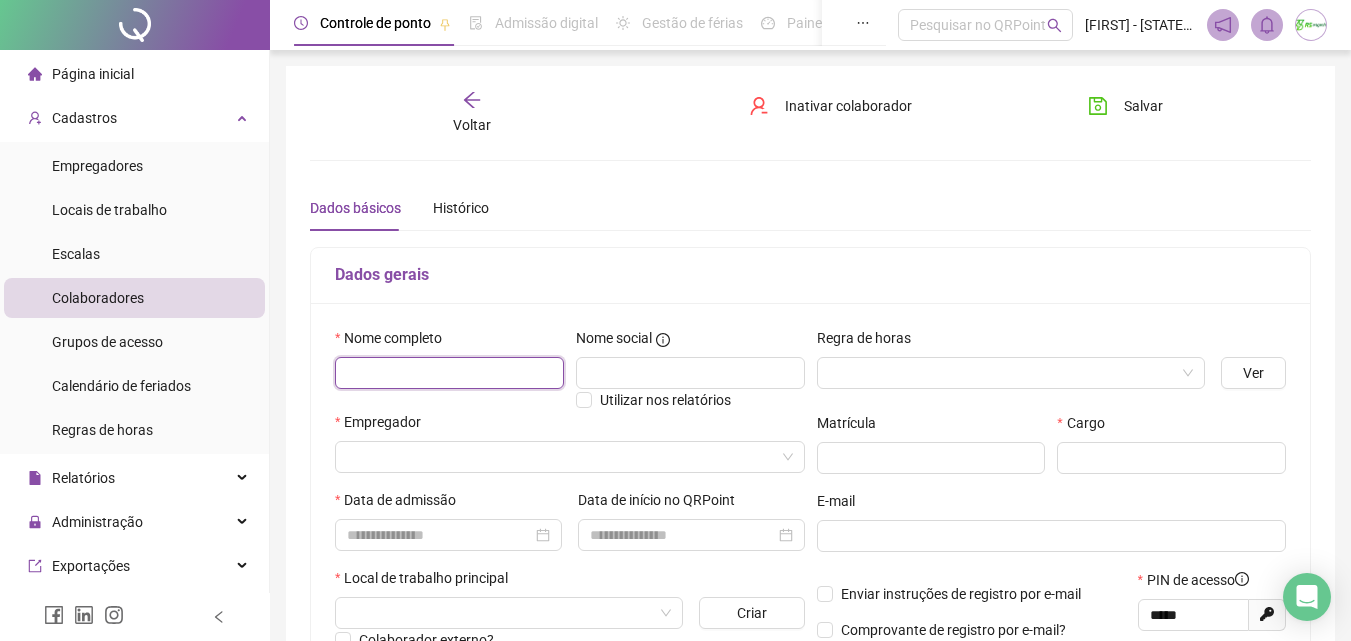 click at bounding box center (449, 373) 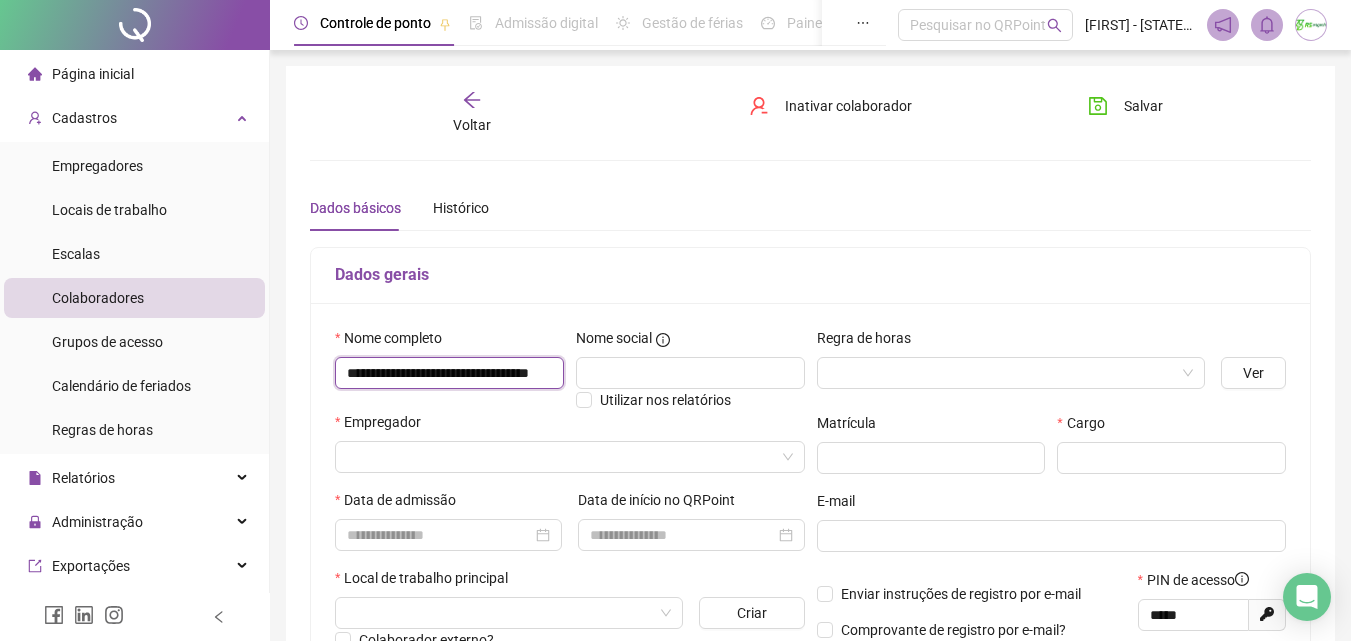 scroll, scrollTop: 0, scrollLeft: 70, axis: horizontal 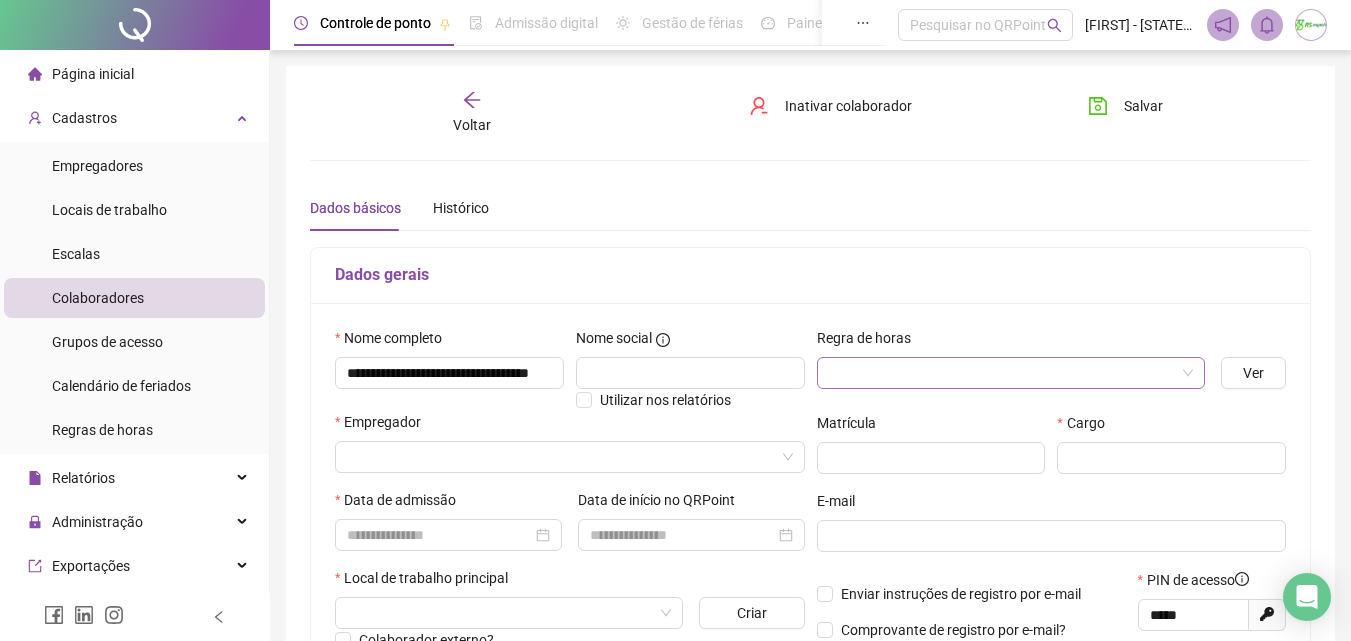 click at bounding box center [1002, 373] 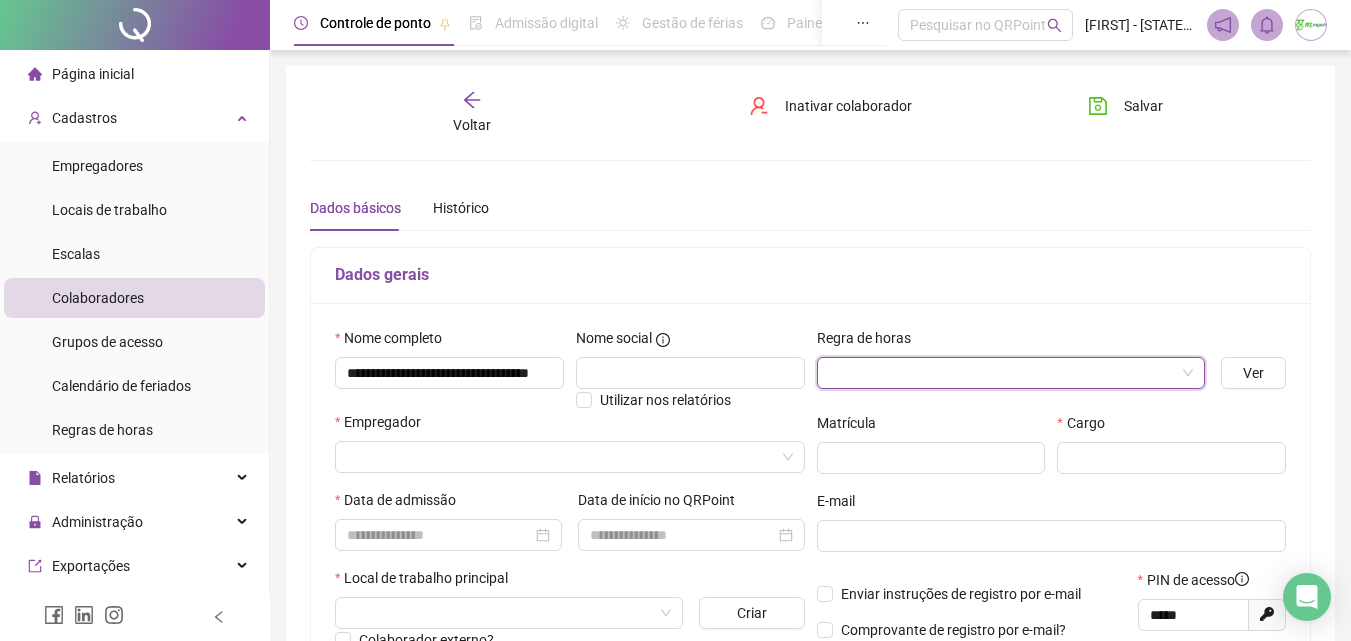 click at bounding box center (1002, 373) 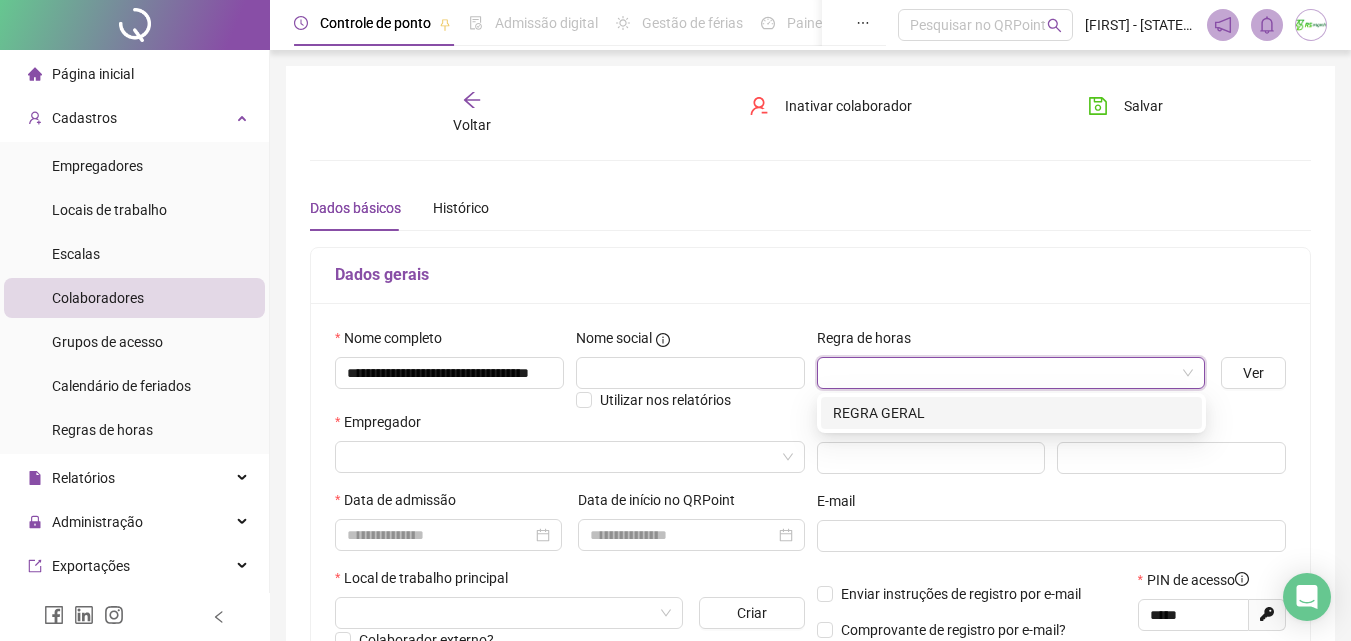 click at bounding box center [1002, 373] 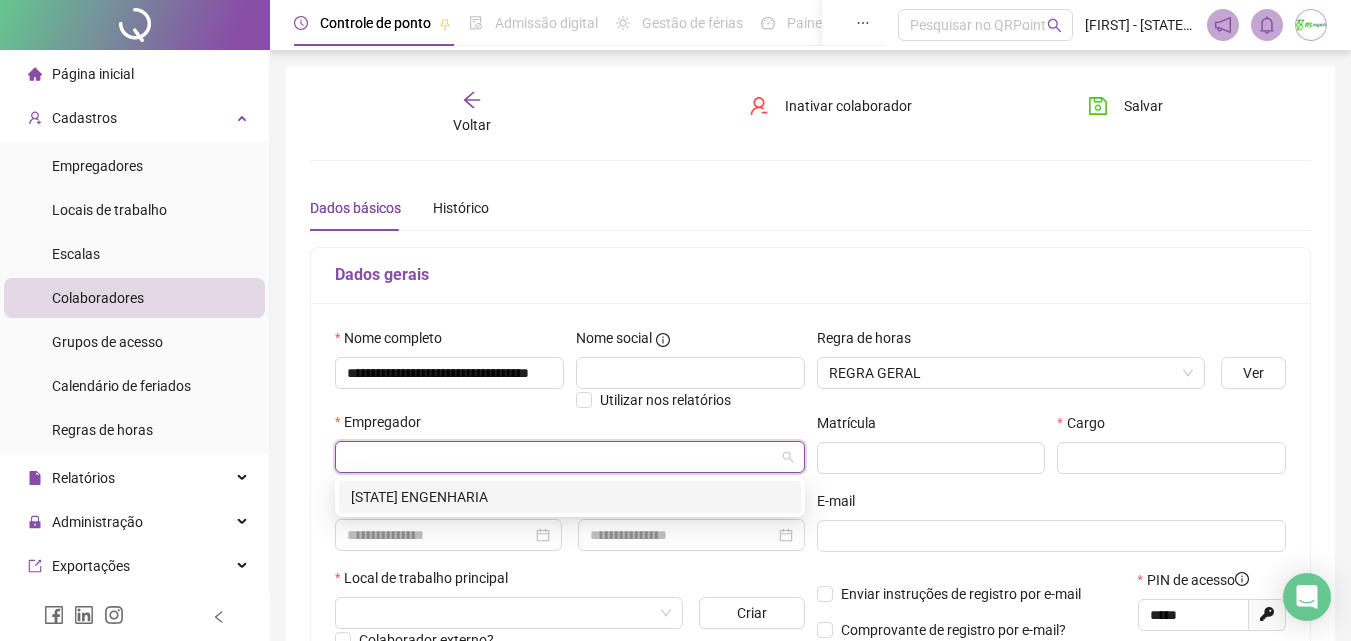 click at bounding box center [561, 457] 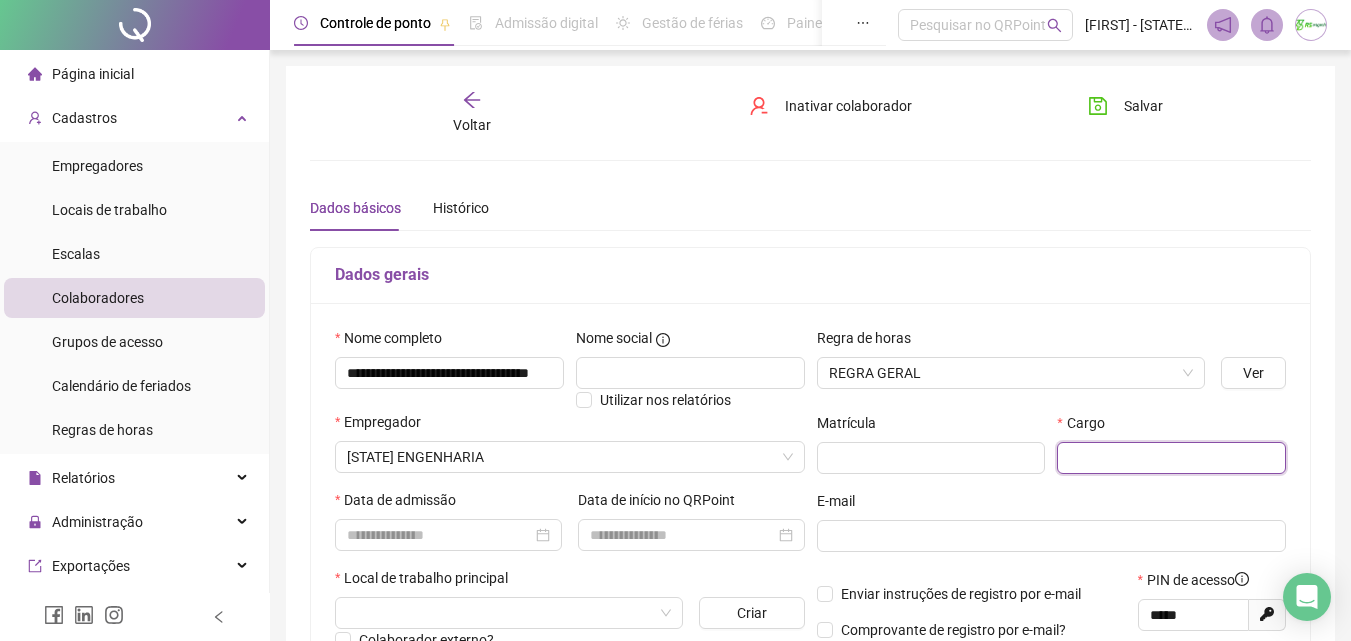 click at bounding box center (1171, 458) 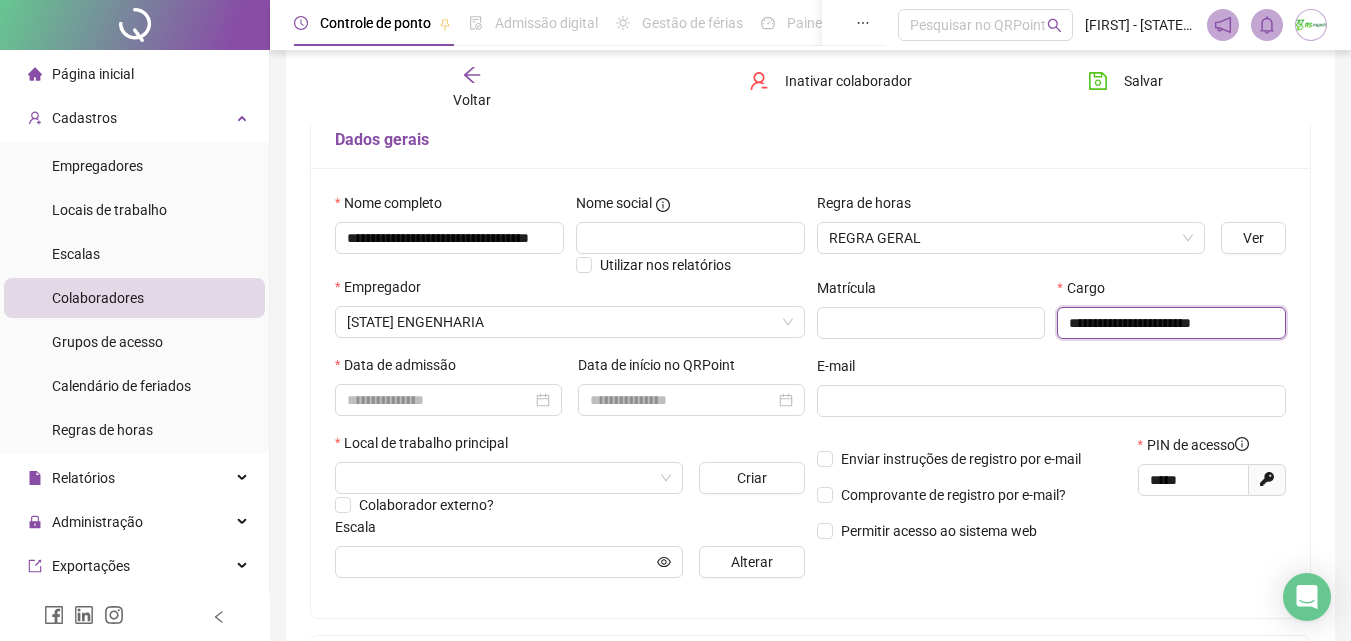 scroll, scrollTop: 500, scrollLeft: 0, axis: vertical 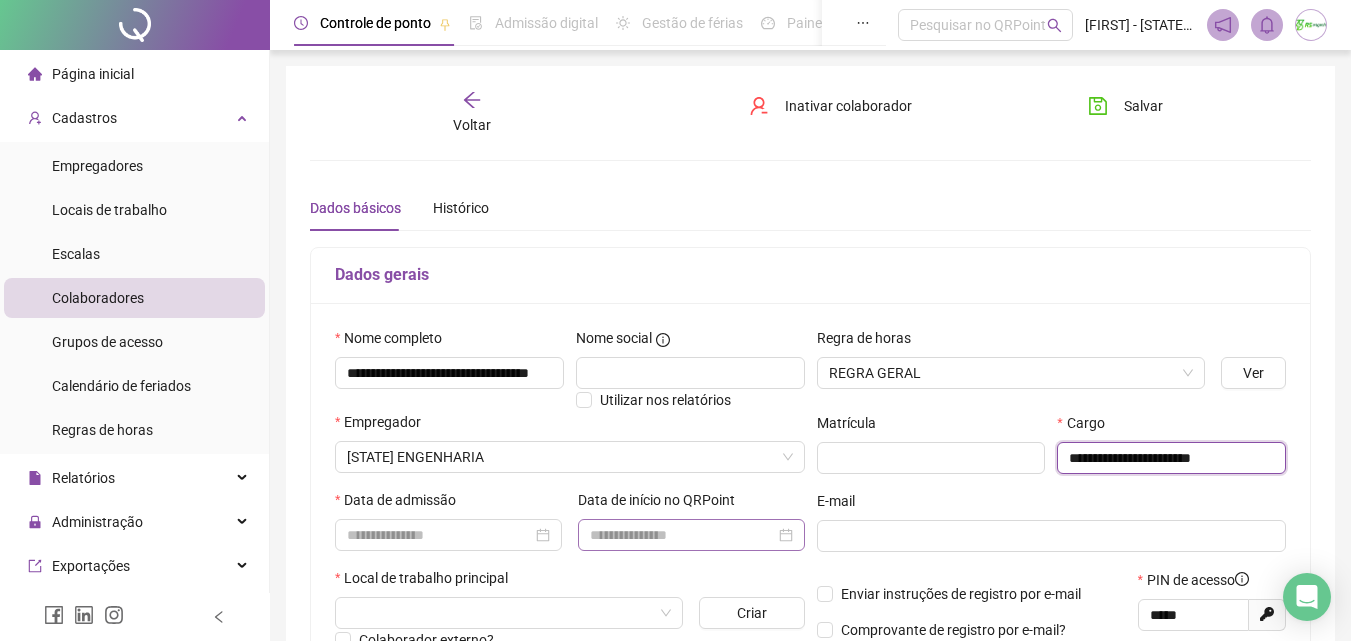 type on "**********" 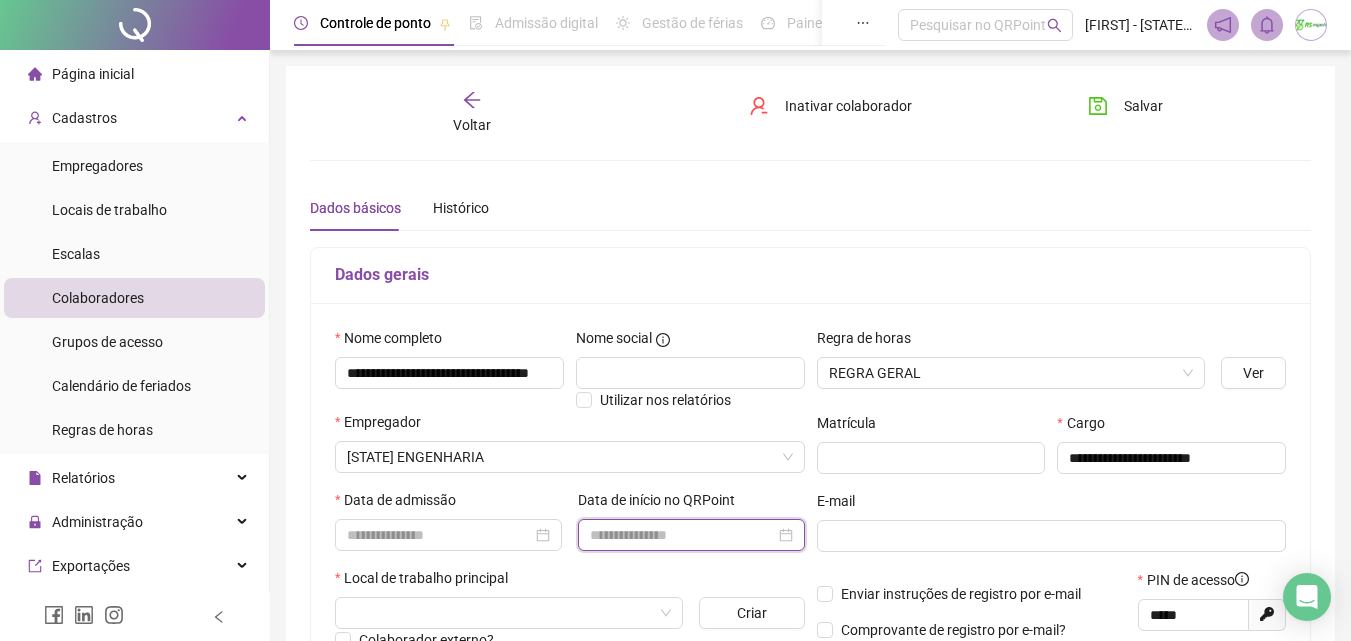click at bounding box center (682, 535) 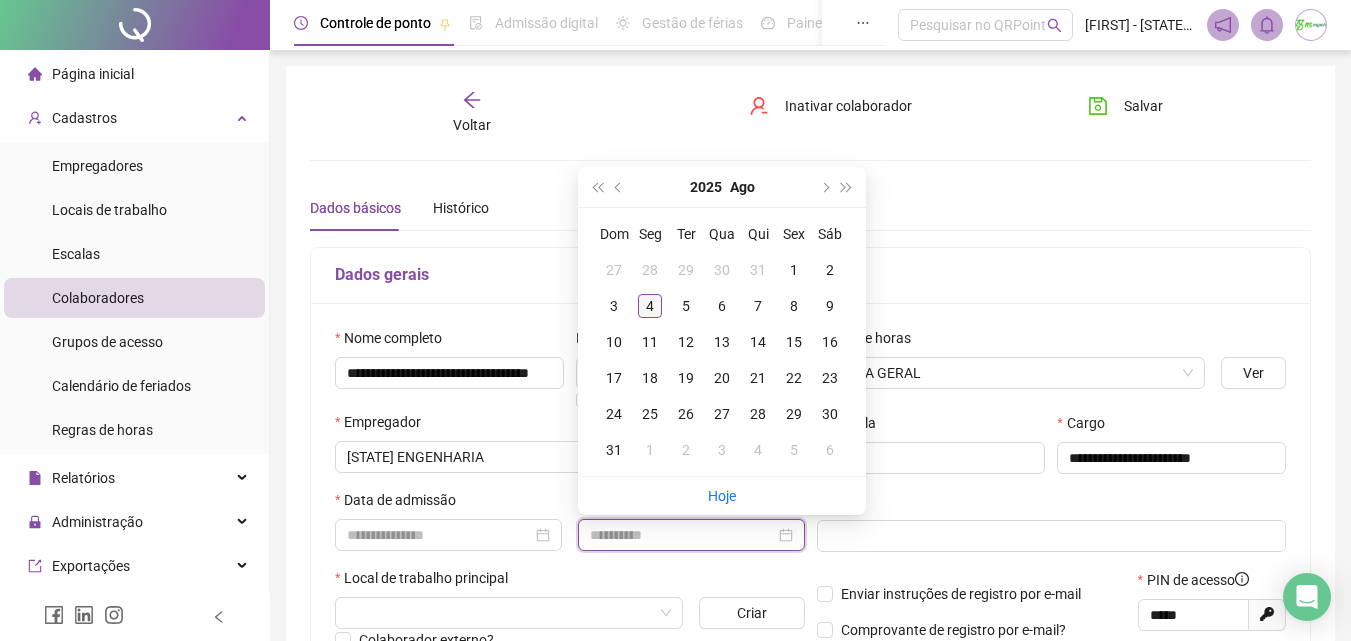 type on "**********" 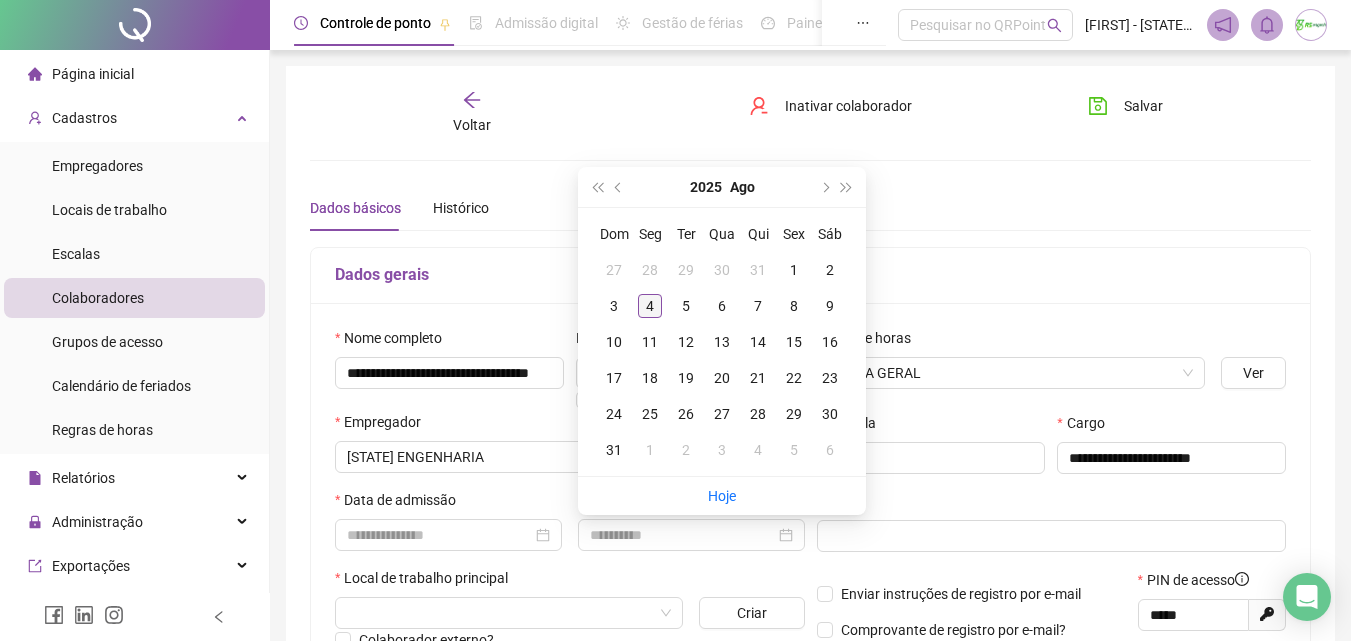 click on "4" at bounding box center [650, 306] 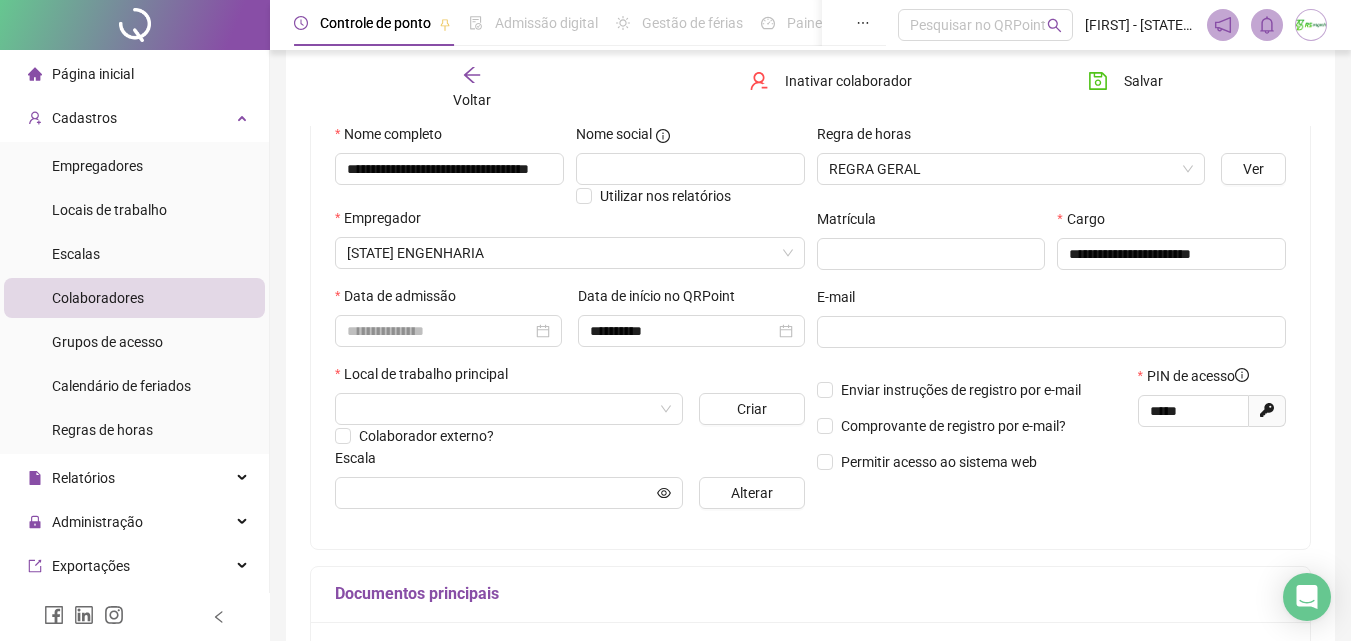 scroll, scrollTop: 206, scrollLeft: 0, axis: vertical 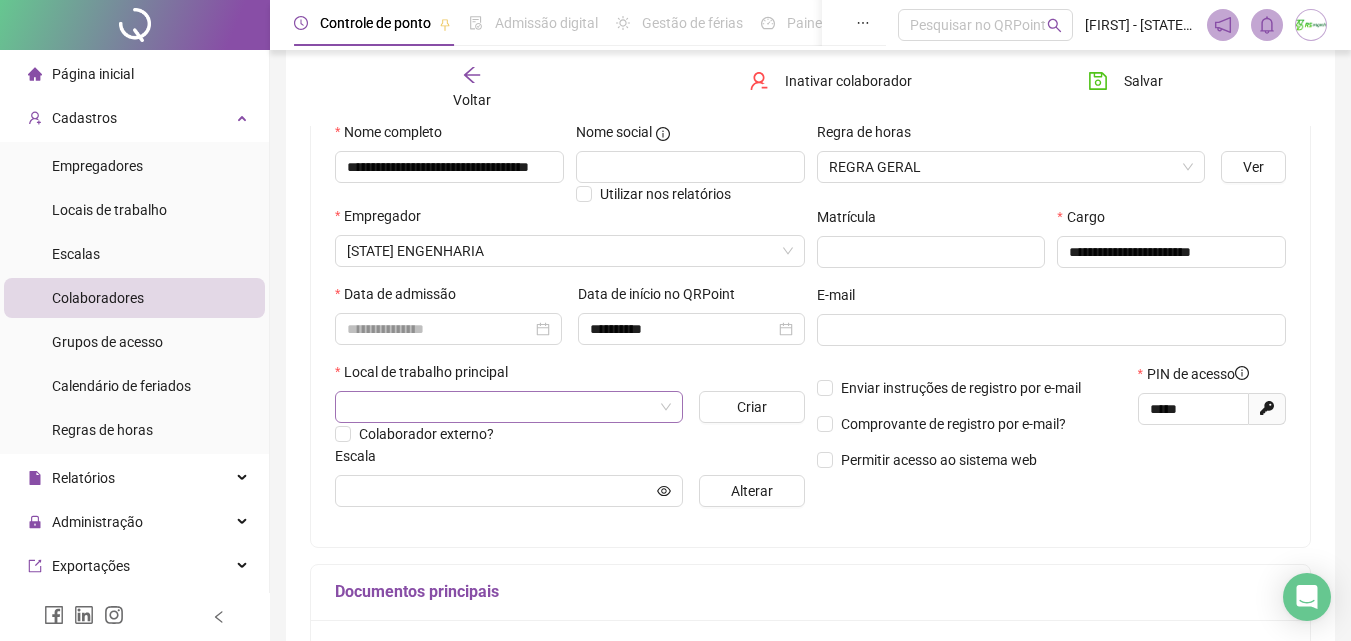 click at bounding box center (500, 407) 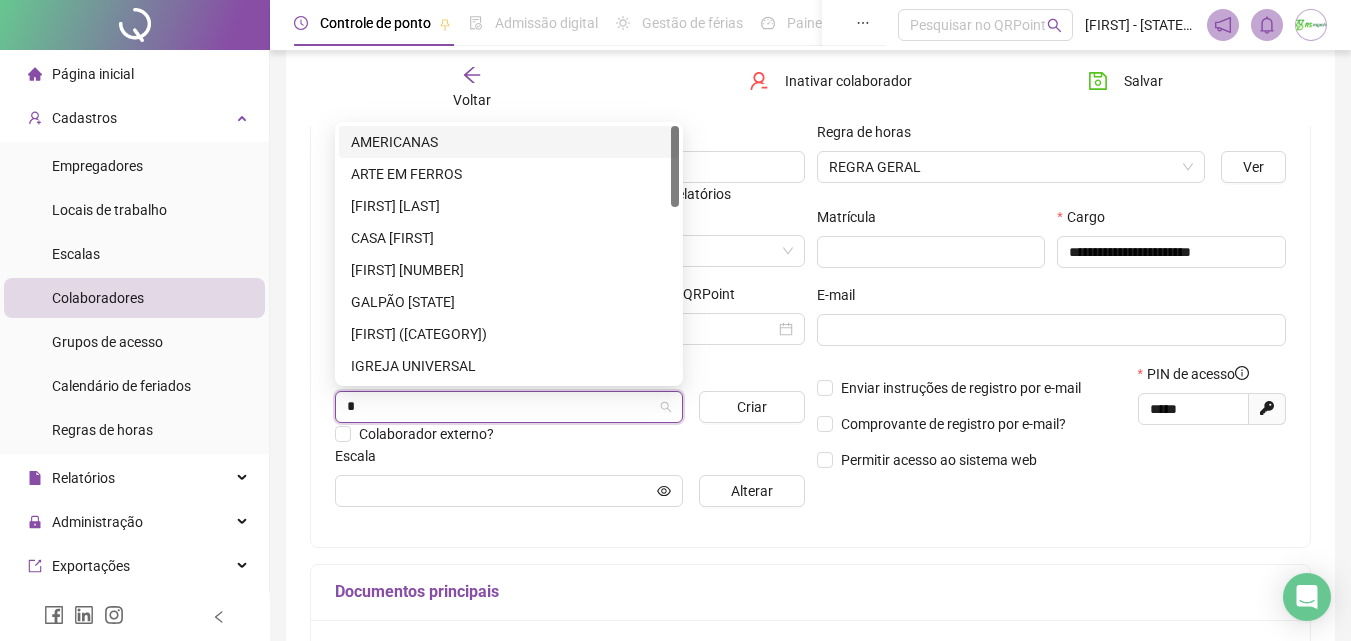 type on "**" 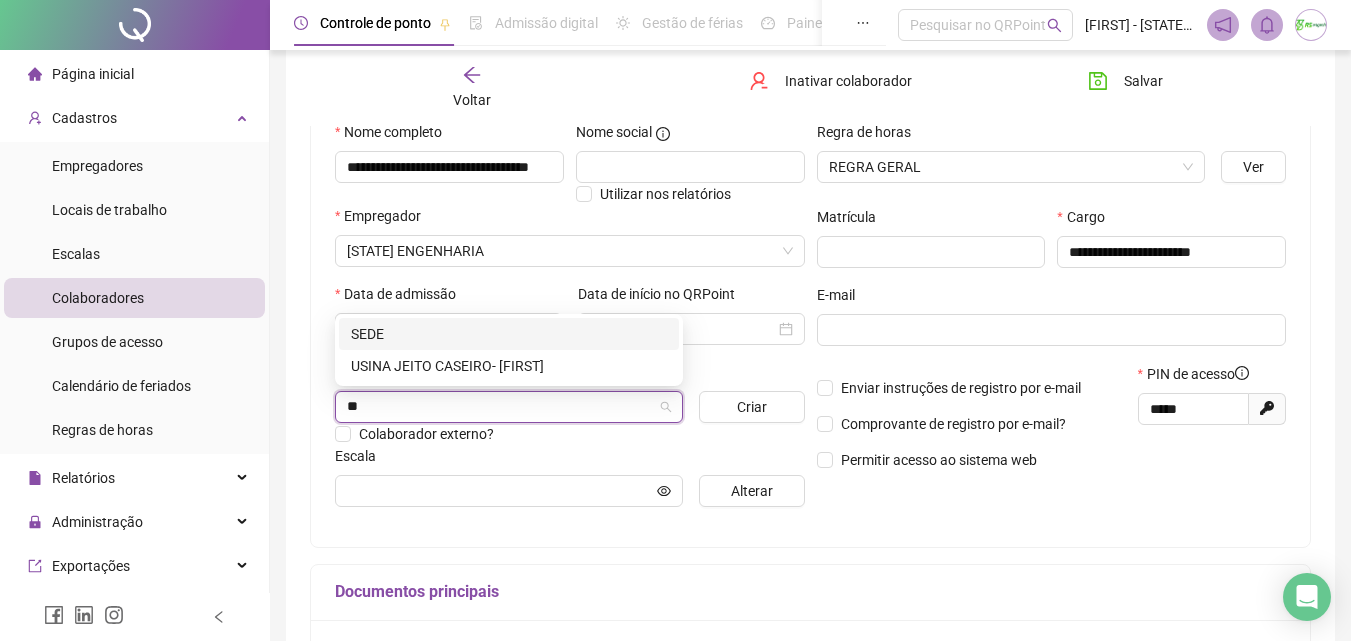 click on "SEDE" at bounding box center [509, 334] 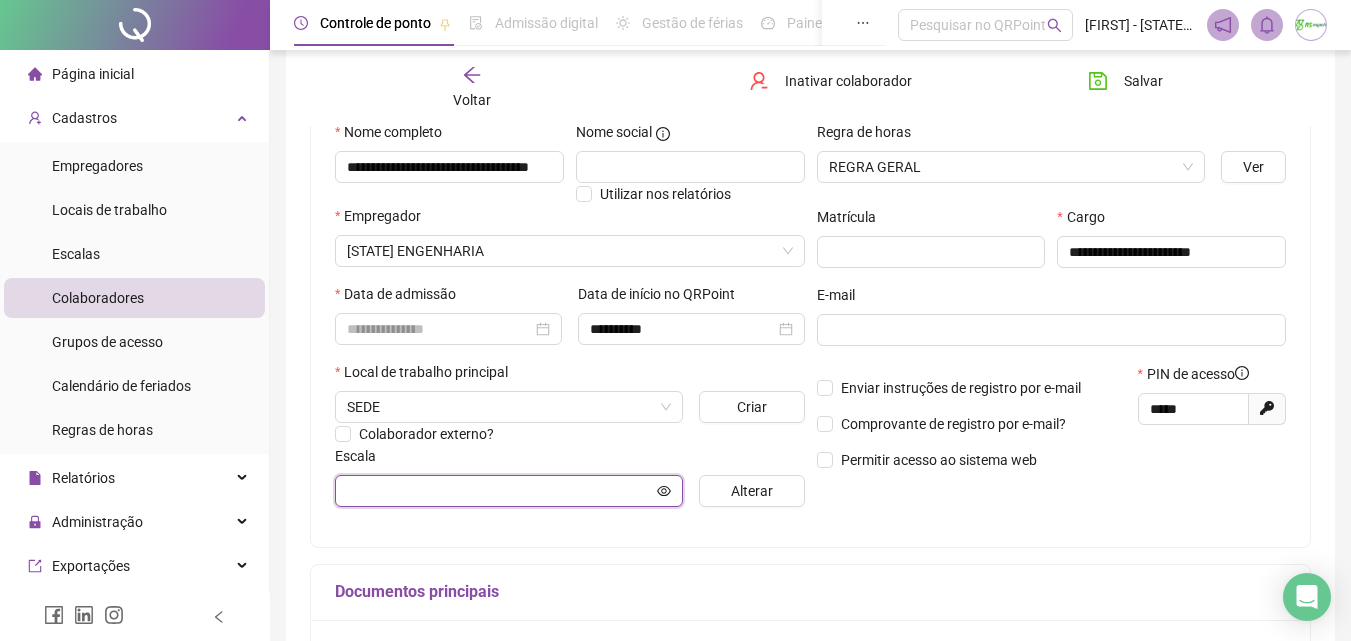click 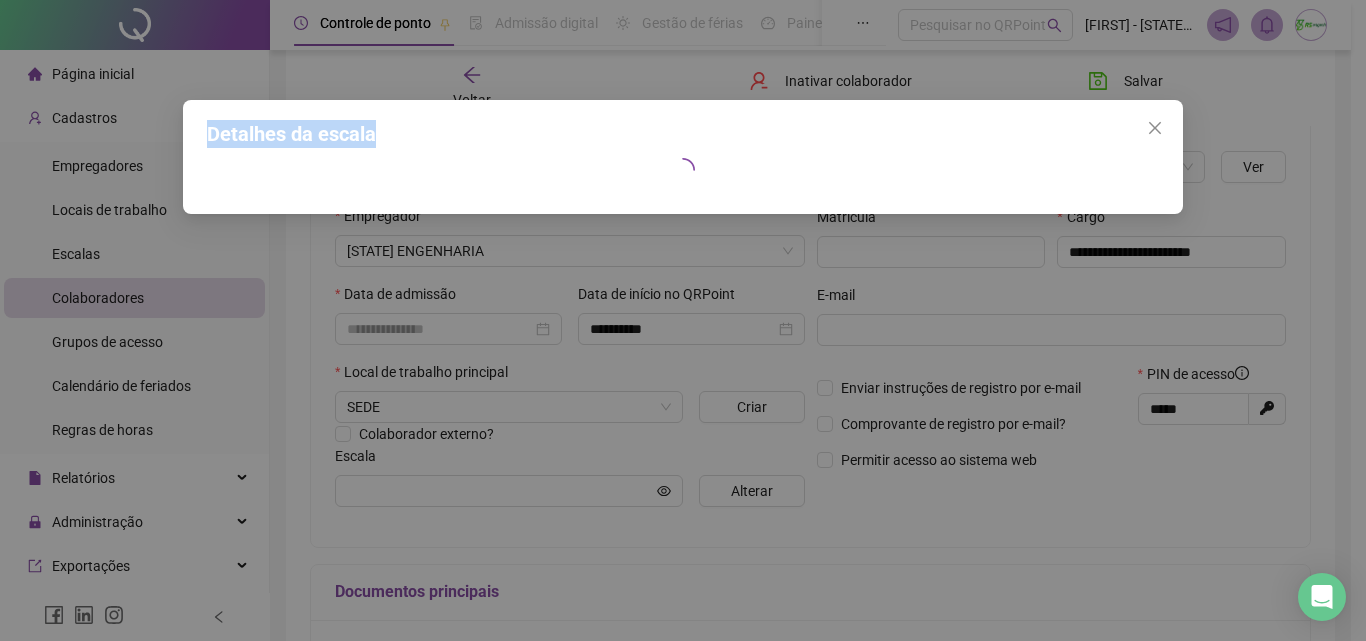 drag, startPoint x: 777, startPoint y: 520, endPoint x: 1160, endPoint y: 126, distance: 549.47705 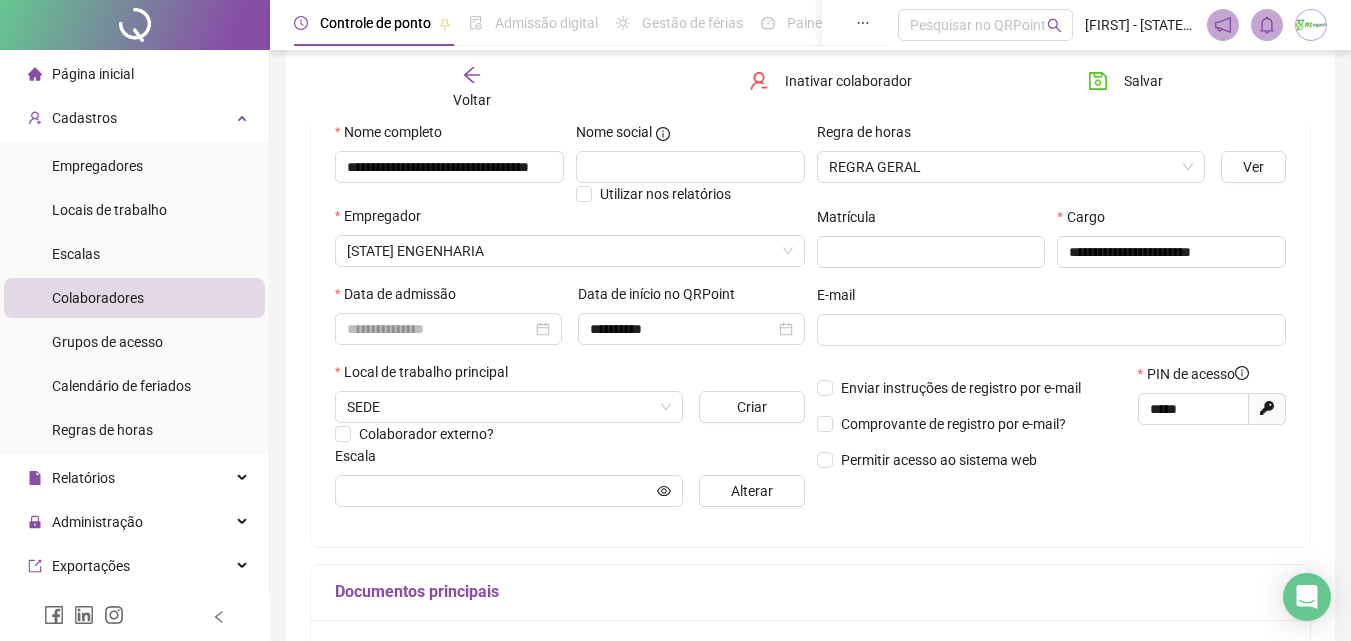 click on "Regra de horas" at bounding box center (1011, 136) 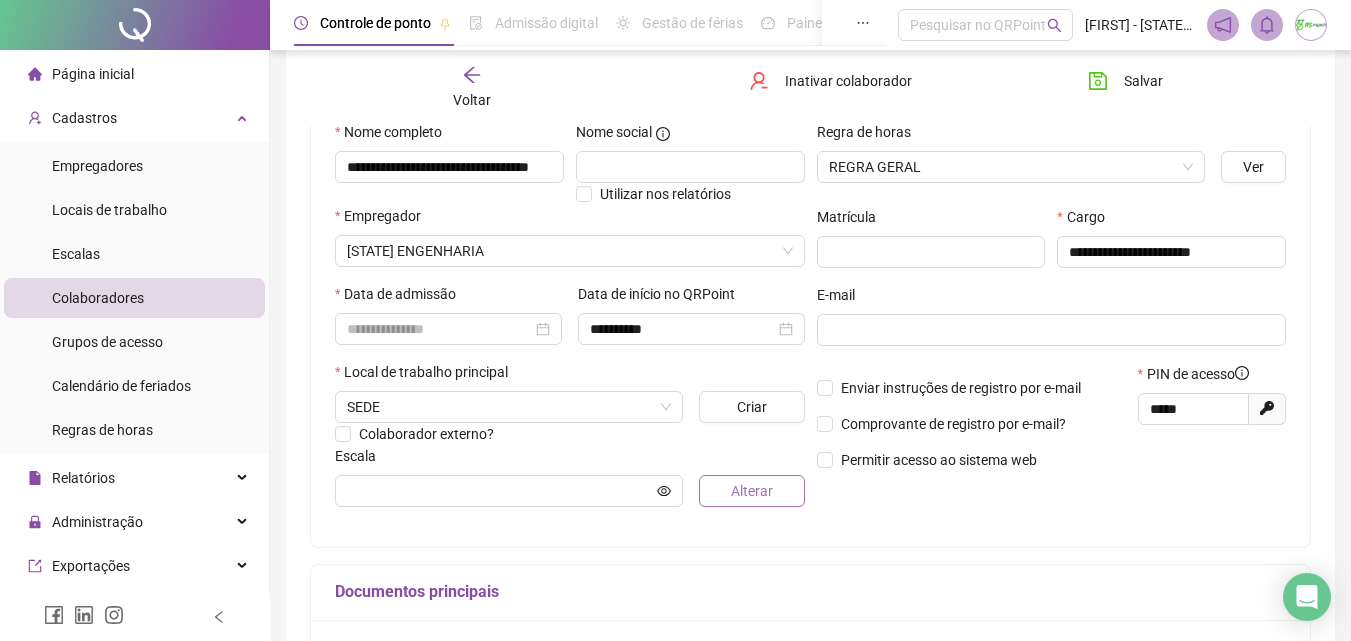 click on "Alterar" at bounding box center [752, 491] 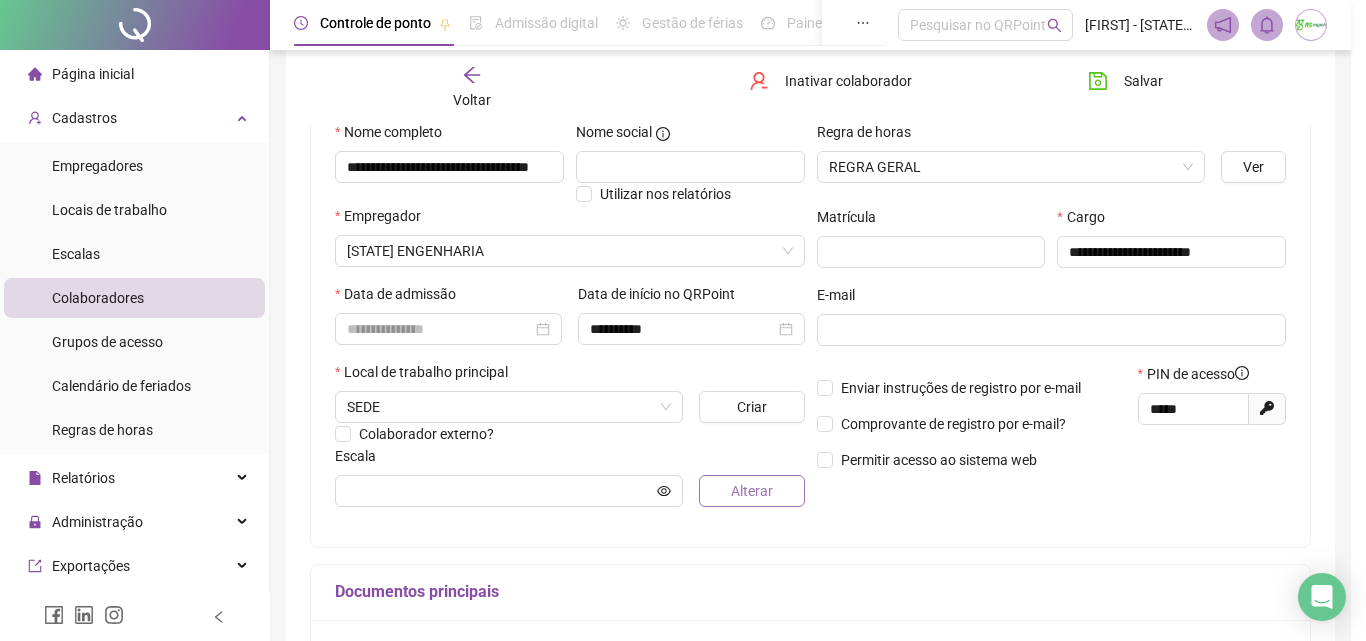 click on "Alterar" at bounding box center (751, 491) 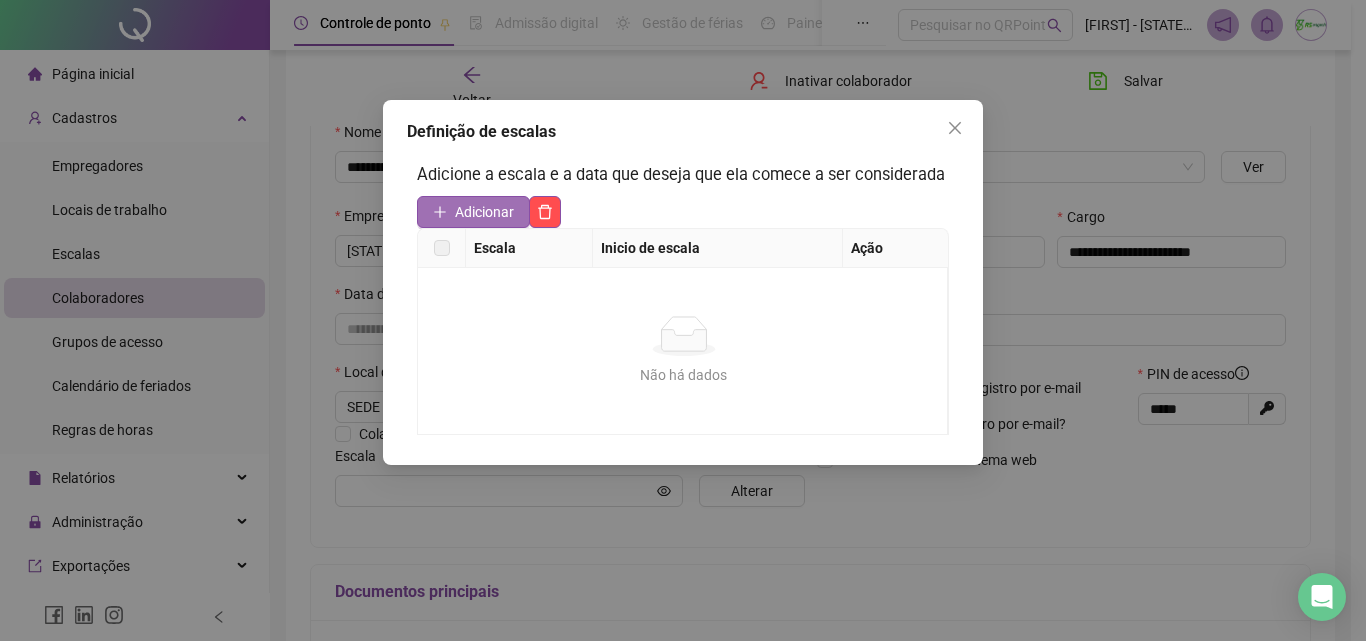 click on "Adicionar" at bounding box center (484, 212) 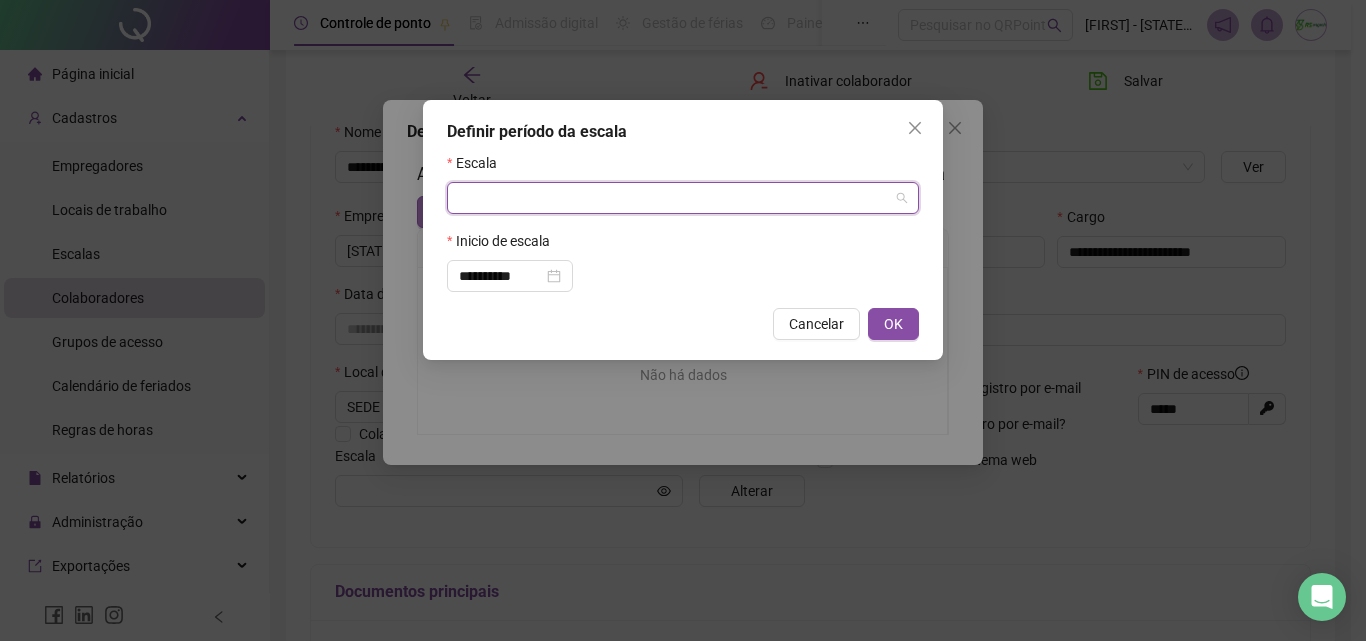 click at bounding box center (674, 198) 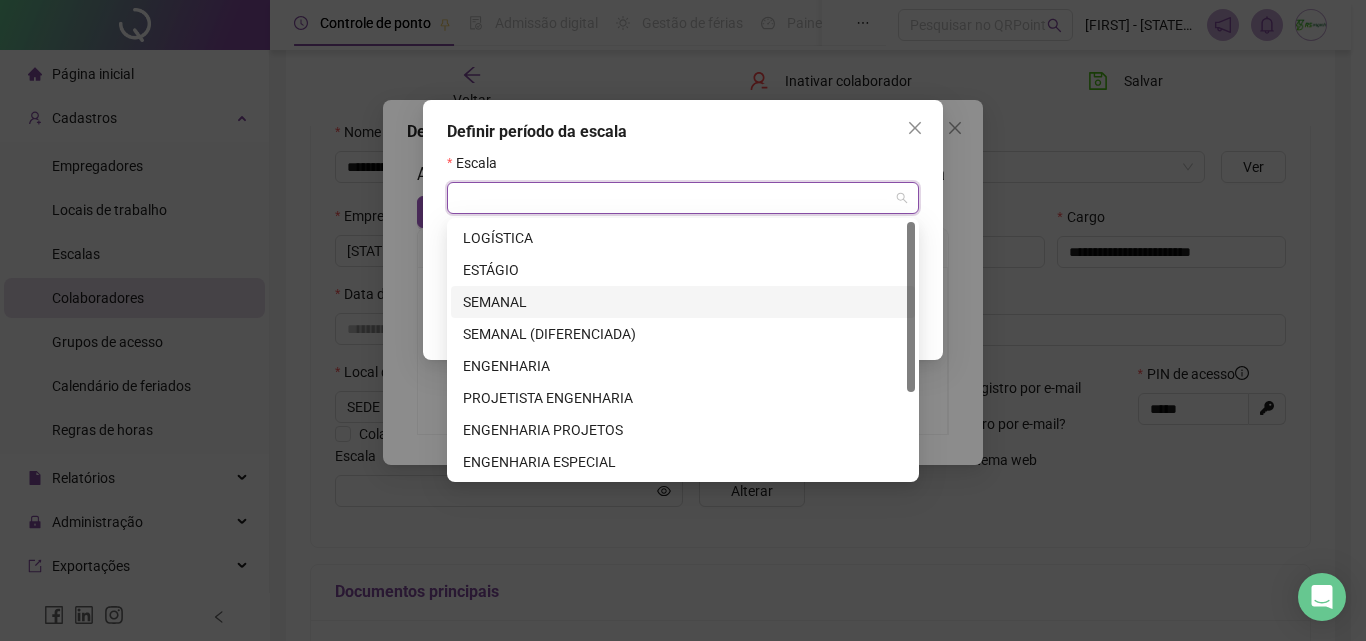 click on "SEMANAL" at bounding box center (683, 302) 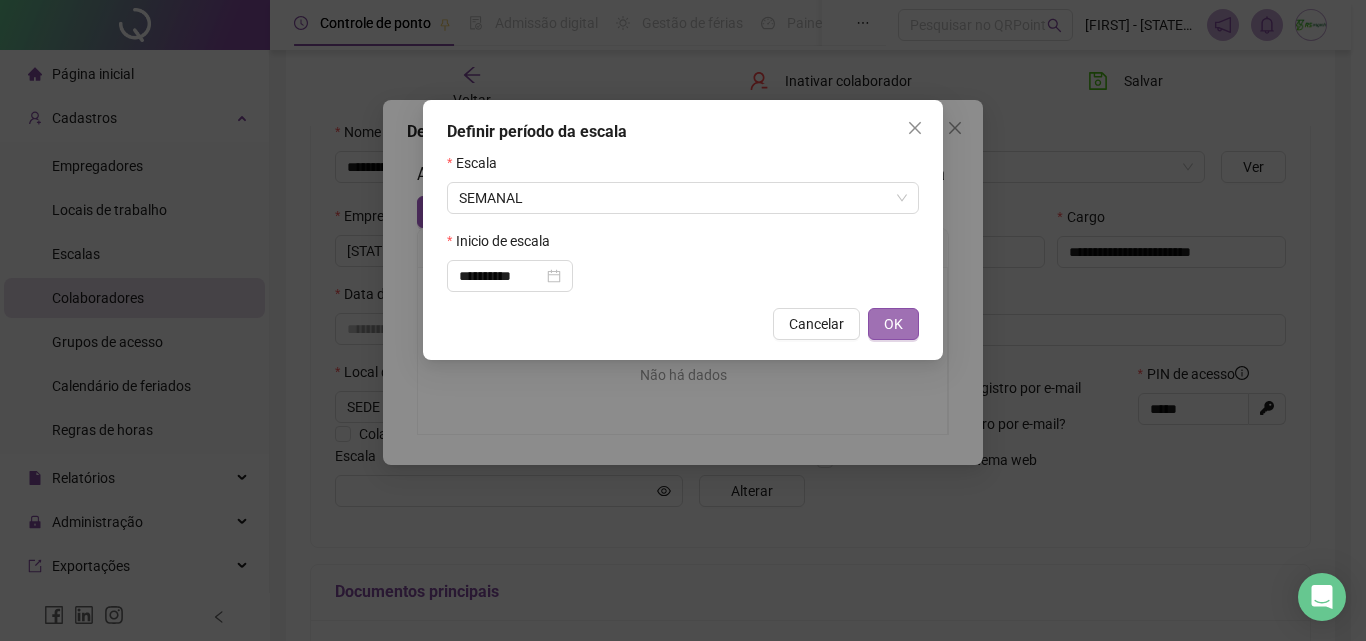 click on "OK" at bounding box center (893, 324) 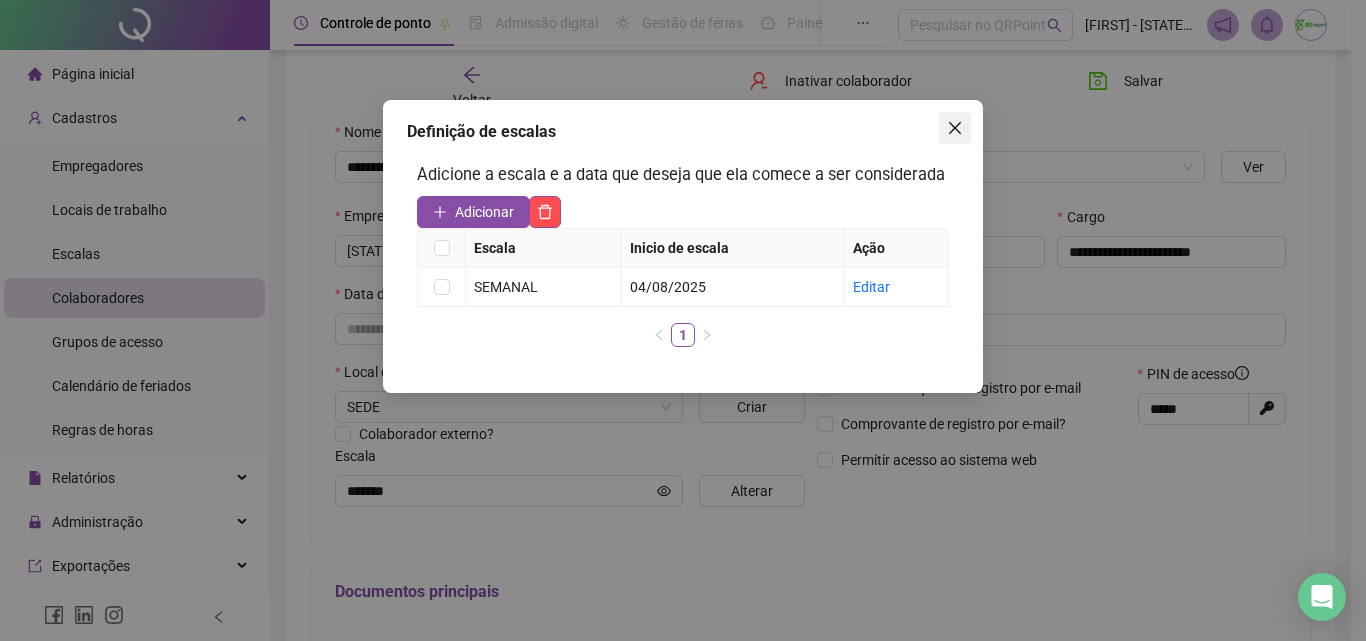 click at bounding box center [955, 128] 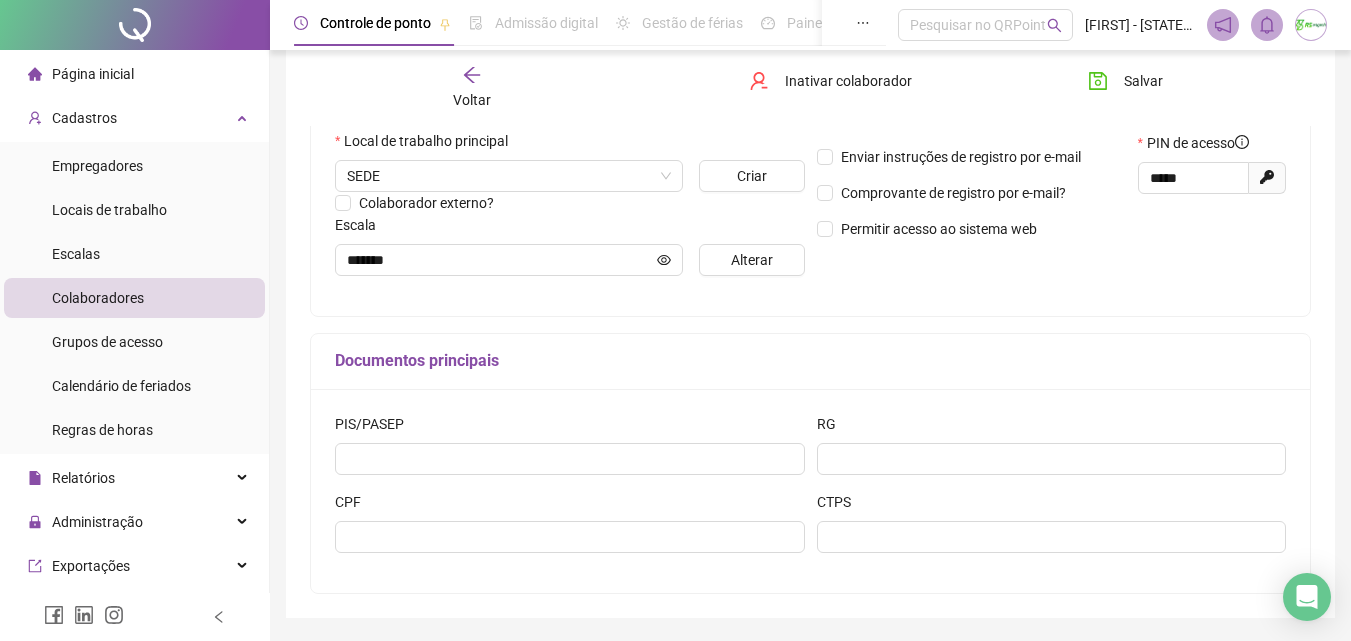 scroll, scrollTop: 500, scrollLeft: 0, axis: vertical 